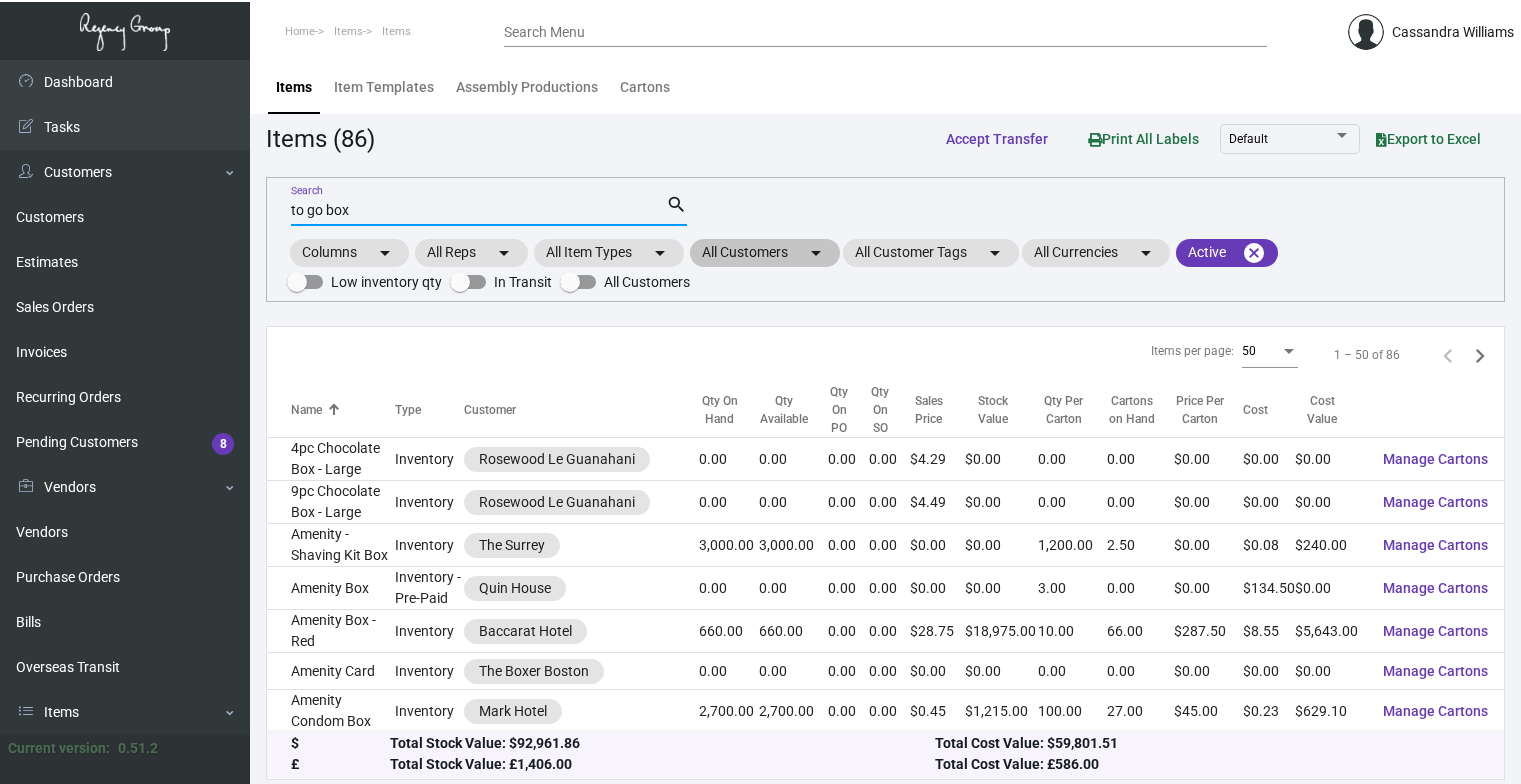 scroll, scrollTop: 0, scrollLeft: 0, axis: both 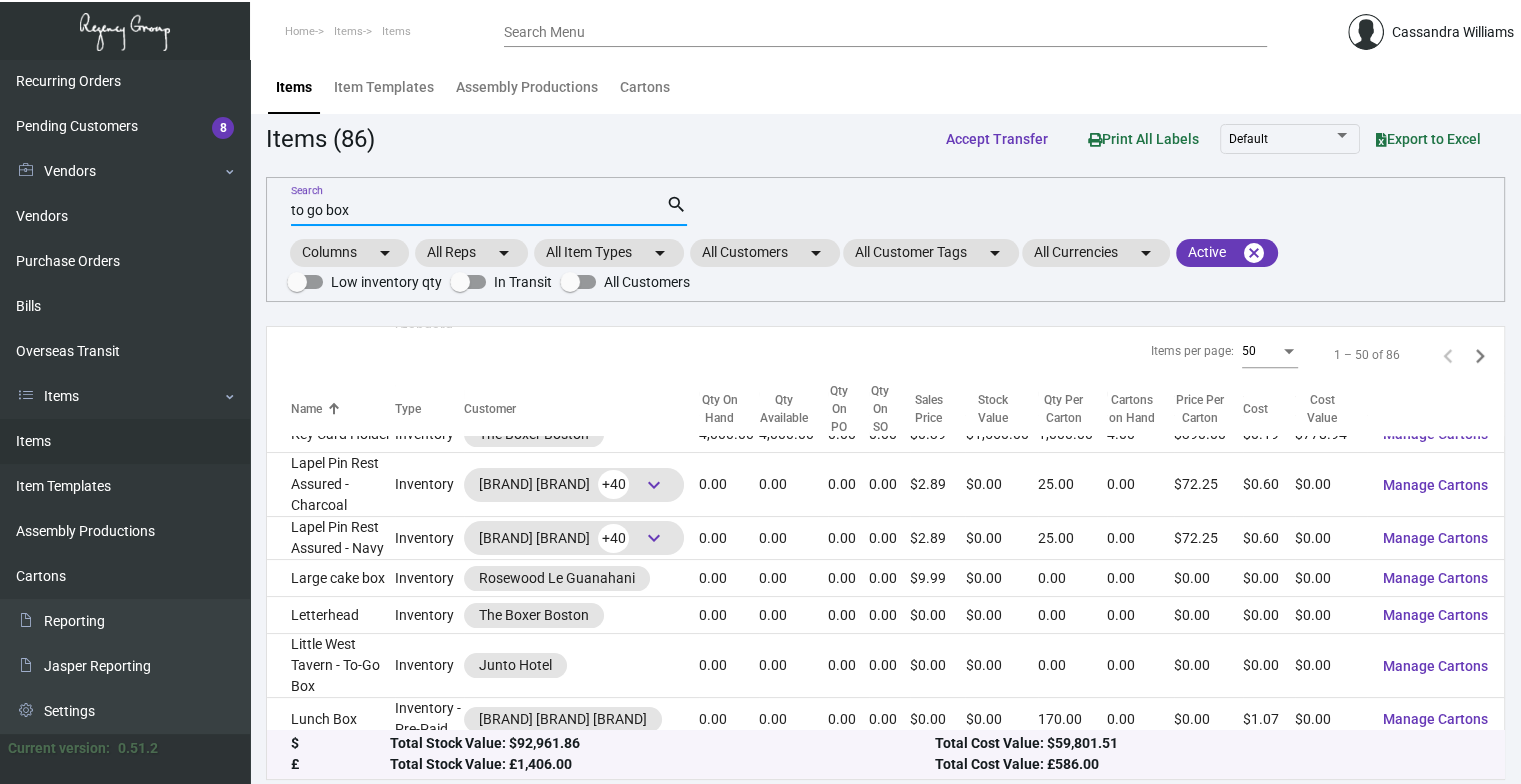 click on "to go box" at bounding box center (478, 211) 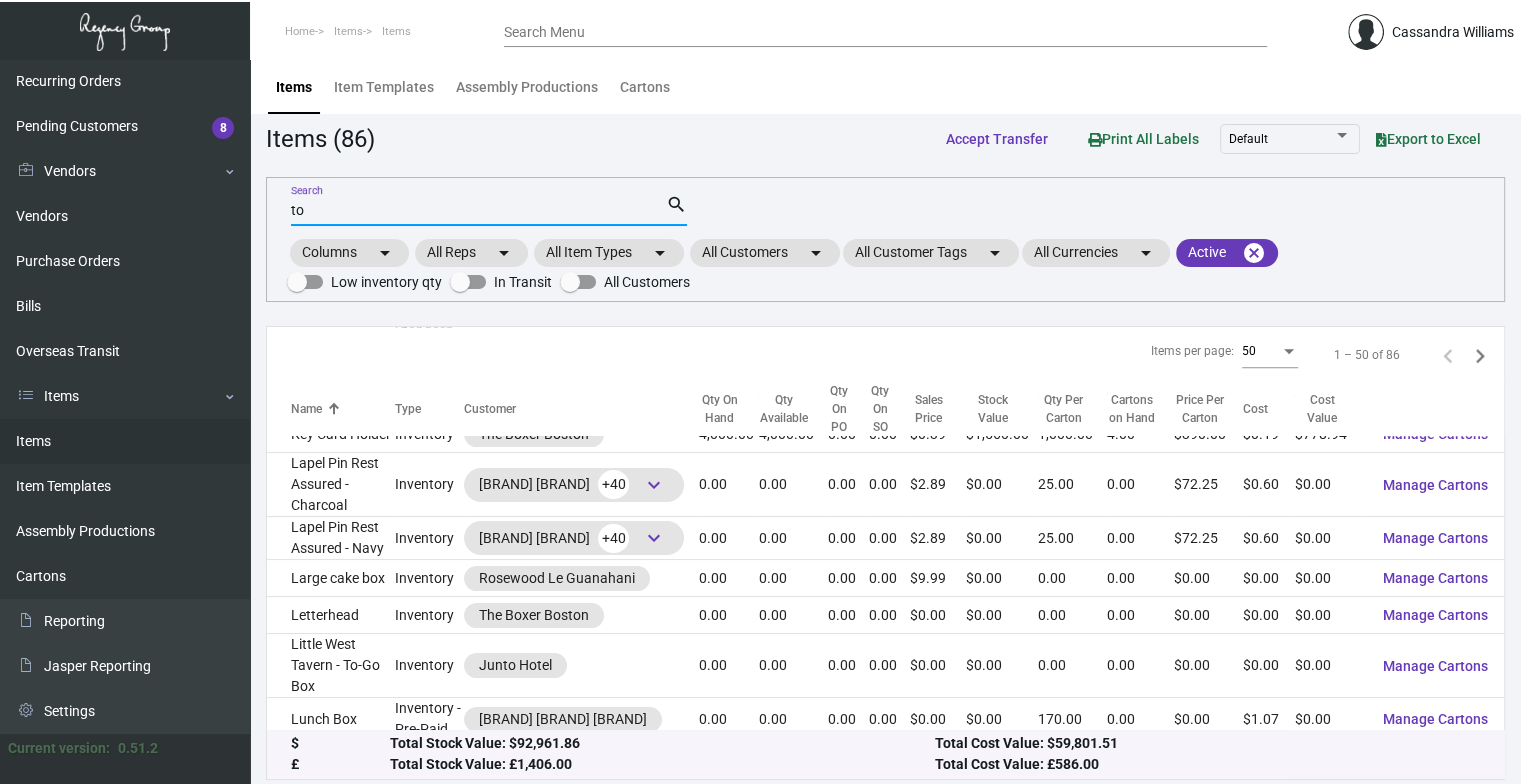 type on "t" 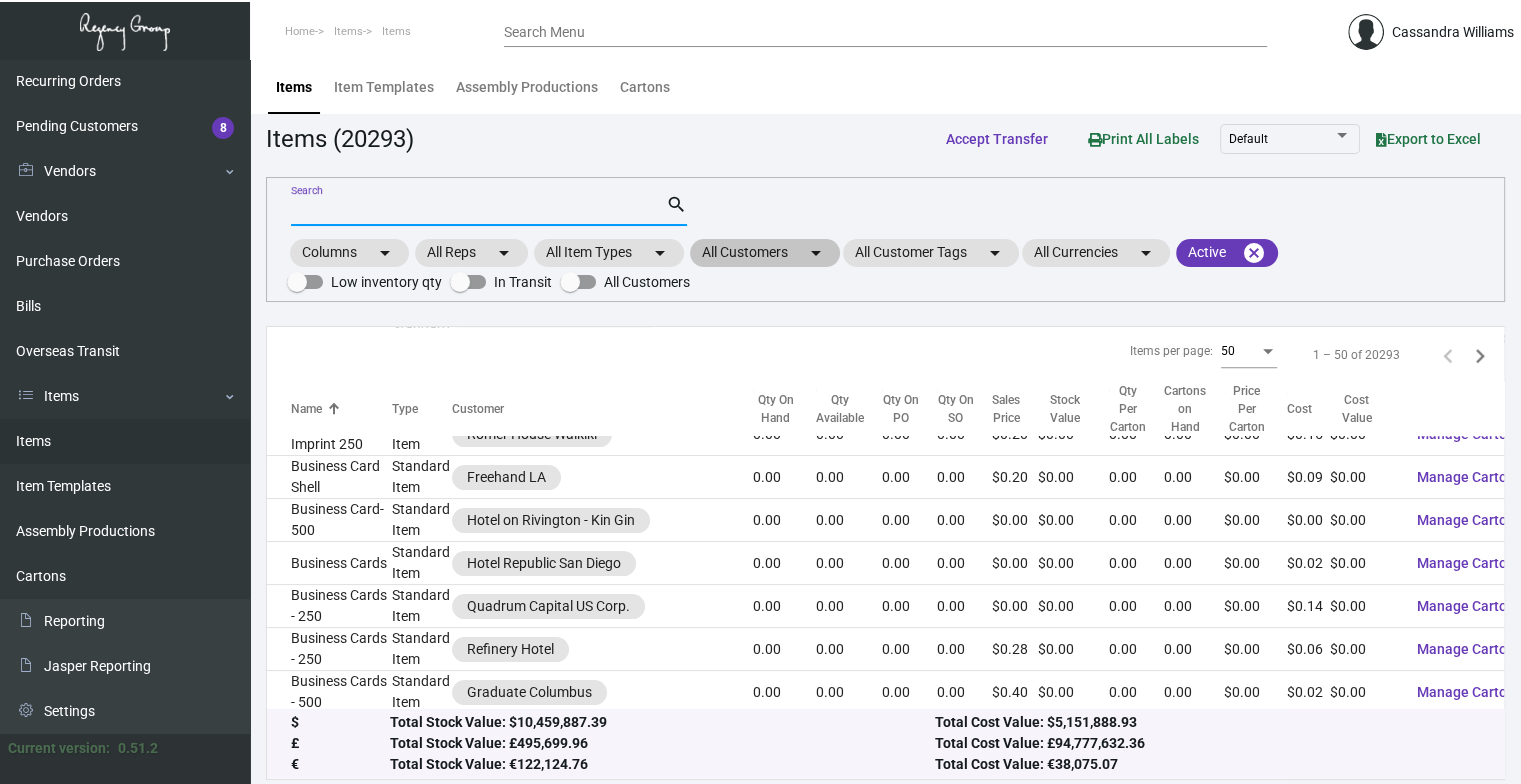 type 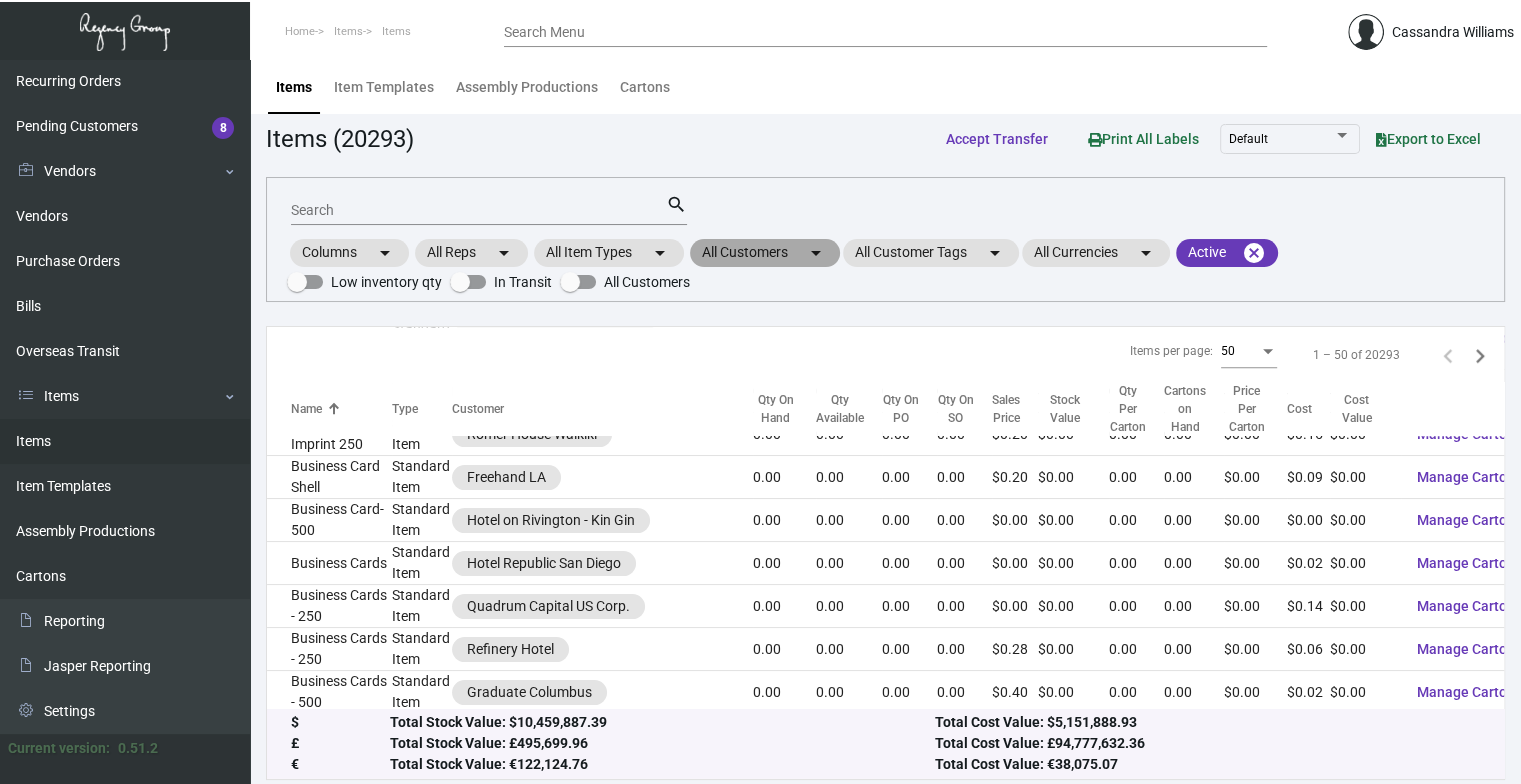 drag, startPoint x: 784, startPoint y: 244, endPoint x: 797, endPoint y: 252, distance: 15.264338 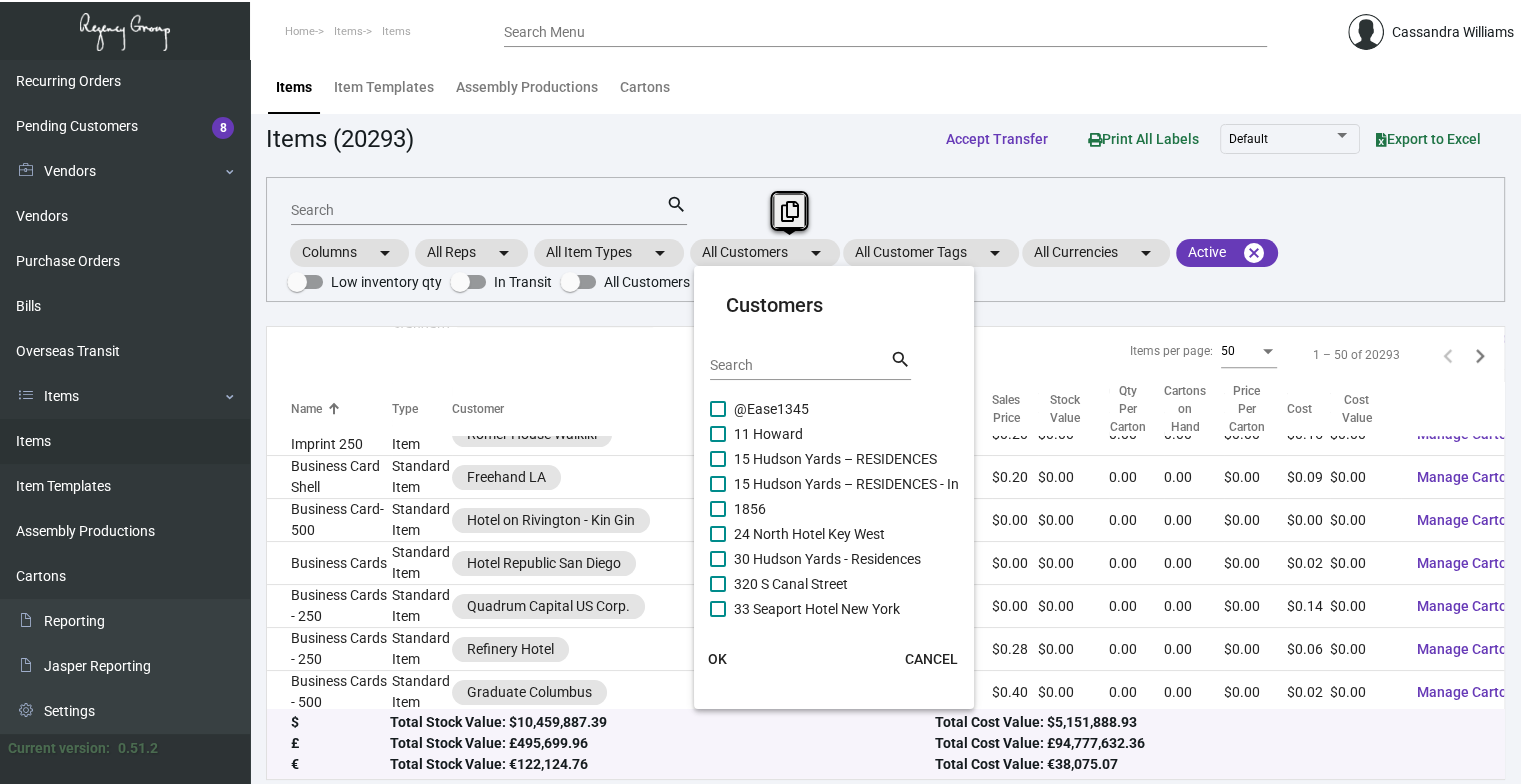 drag, startPoint x: 797, startPoint y: 252, endPoint x: 799, endPoint y: 358, distance: 106.01887 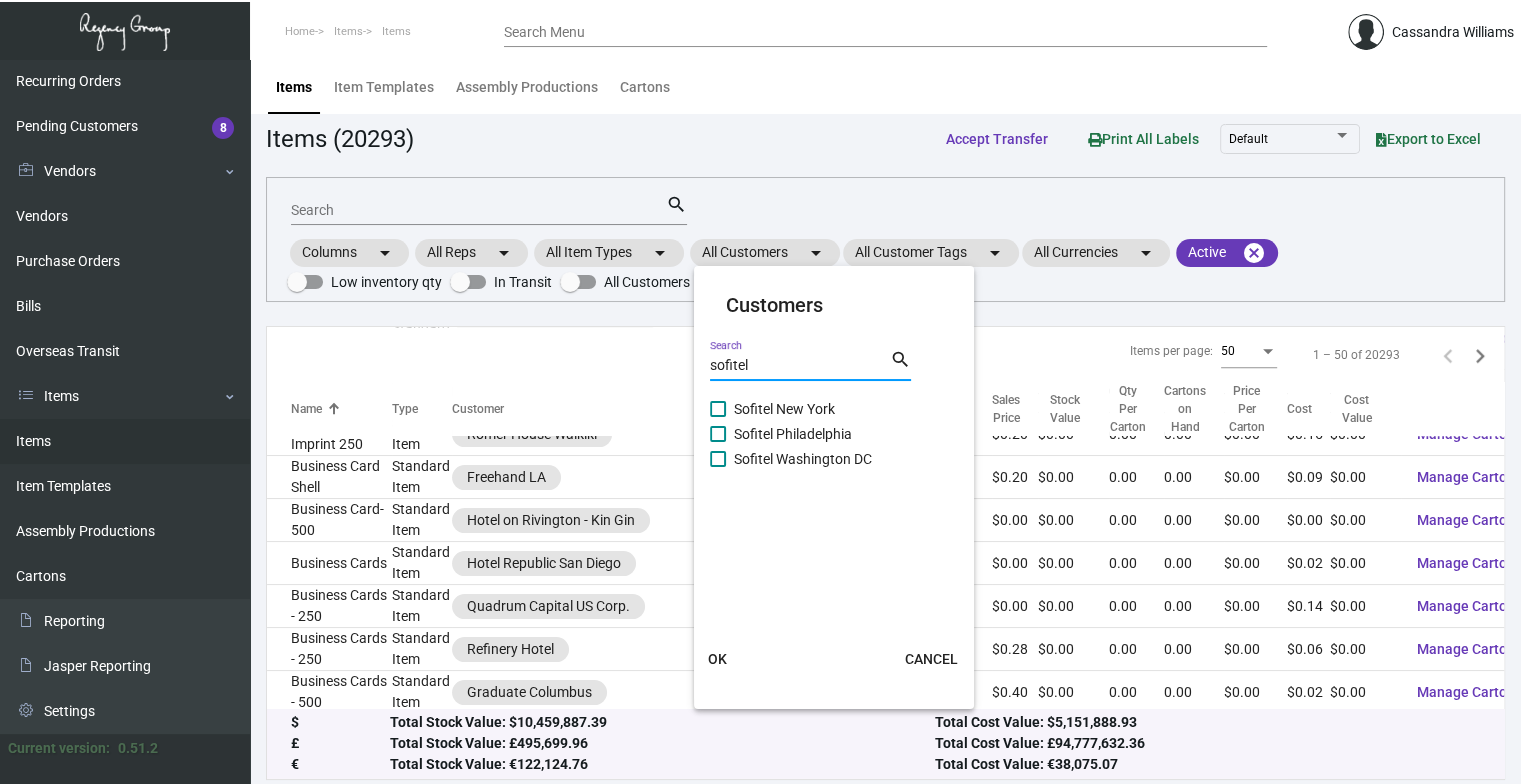 type on "sofitel" 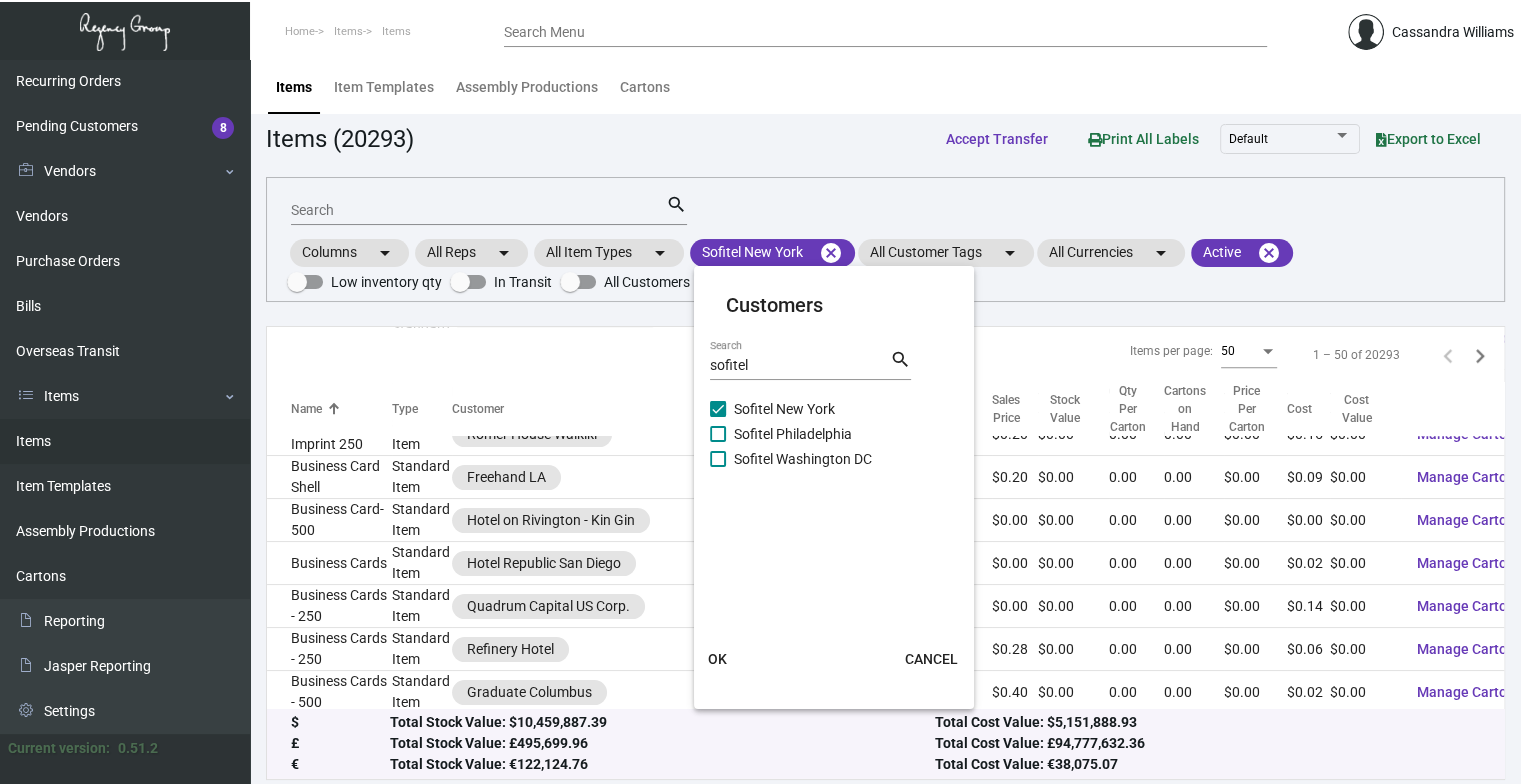 click on "OK" 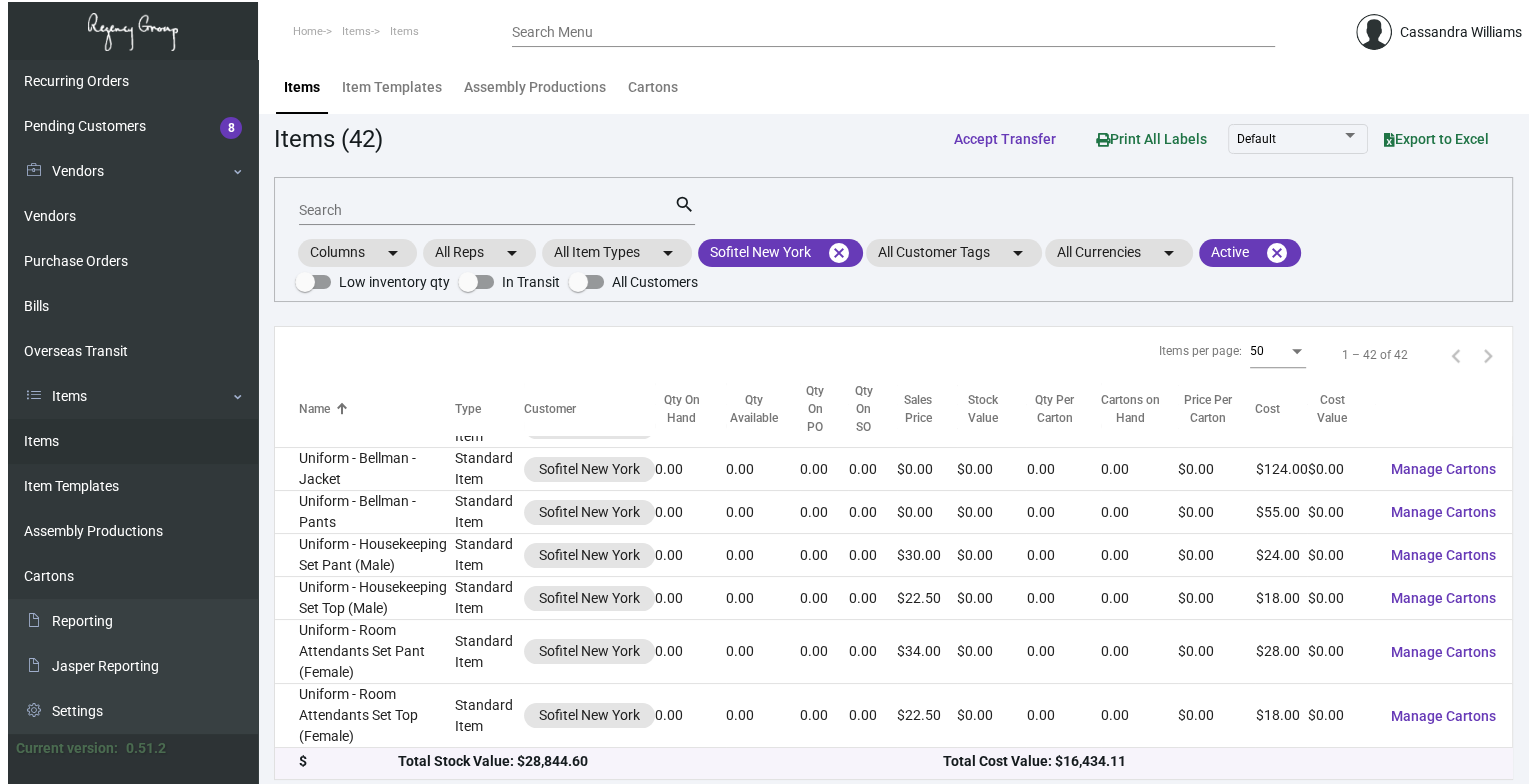 scroll, scrollTop: 1450, scrollLeft: 0, axis: vertical 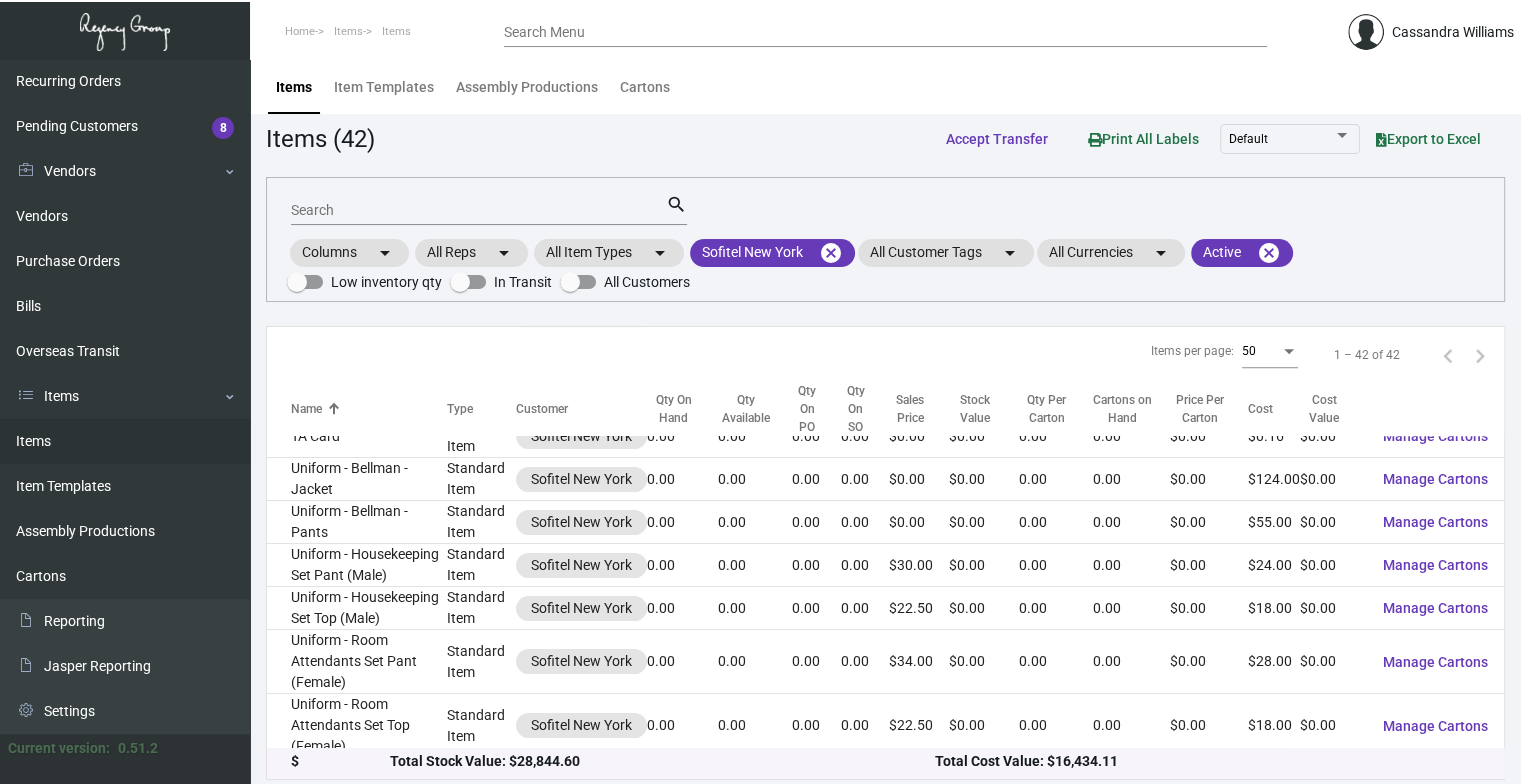 click on "Search" at bounding box center (478, 211) 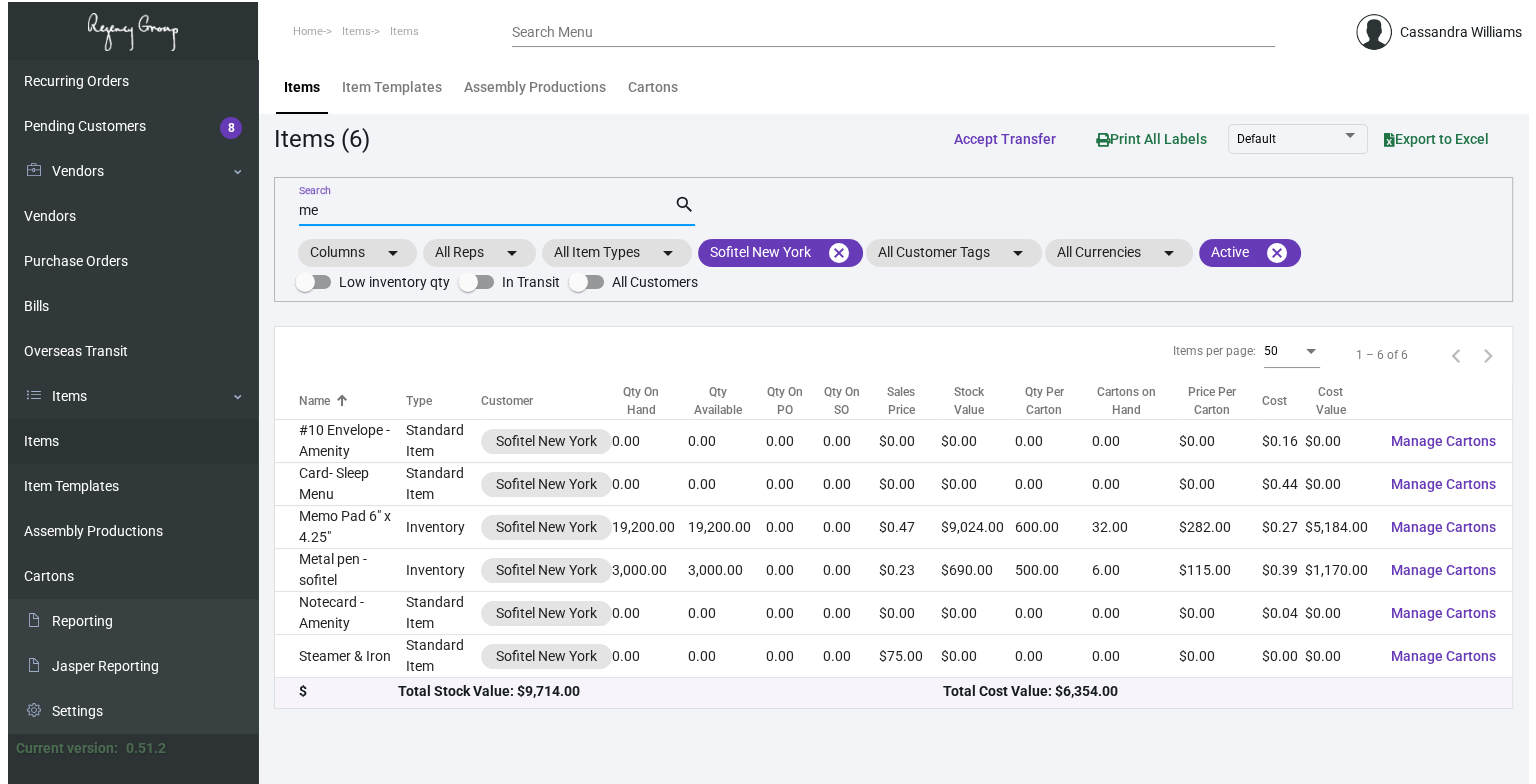 scroll, scrollTop: 0, scrollLeft: 0, axis: both 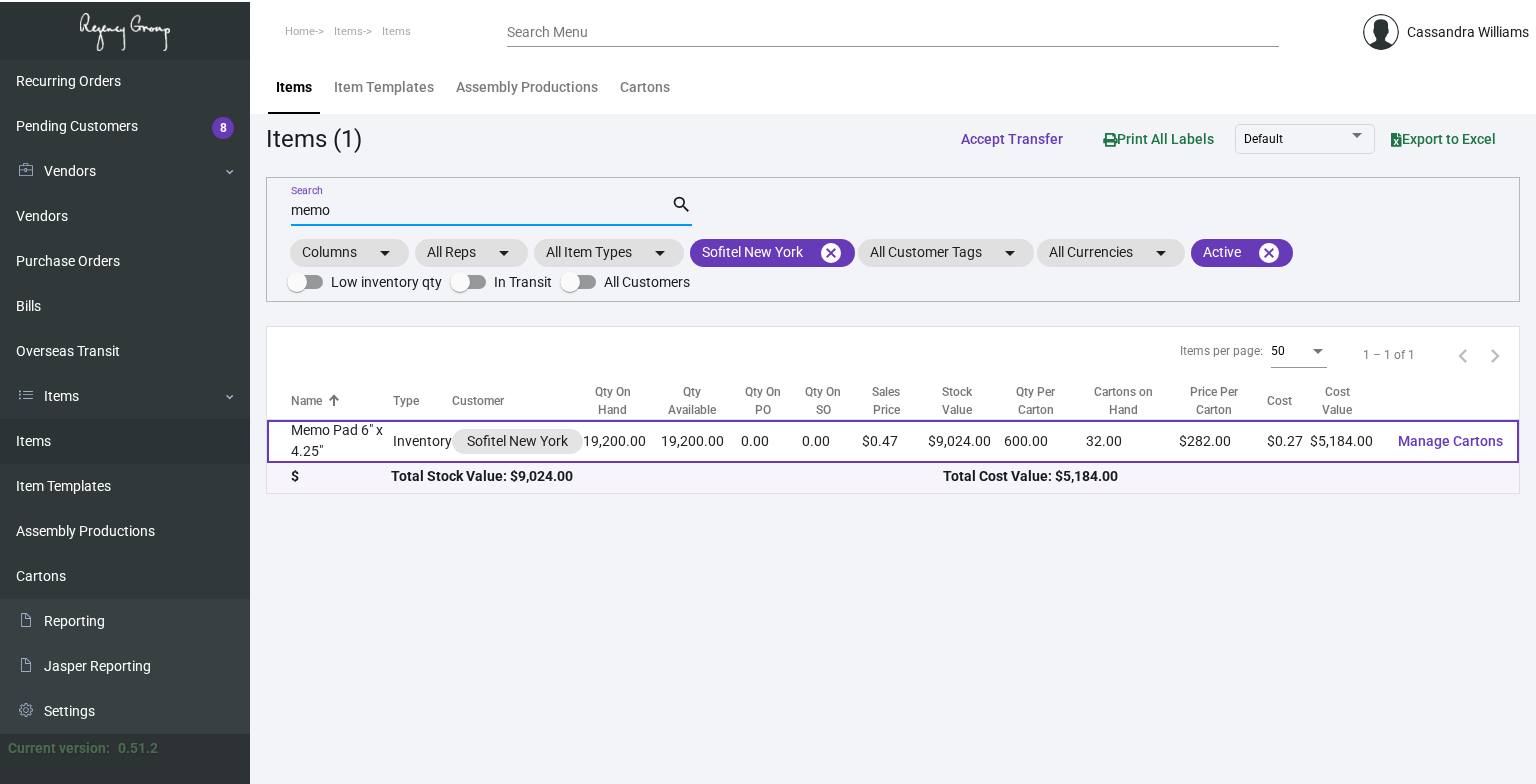 type on "memo" 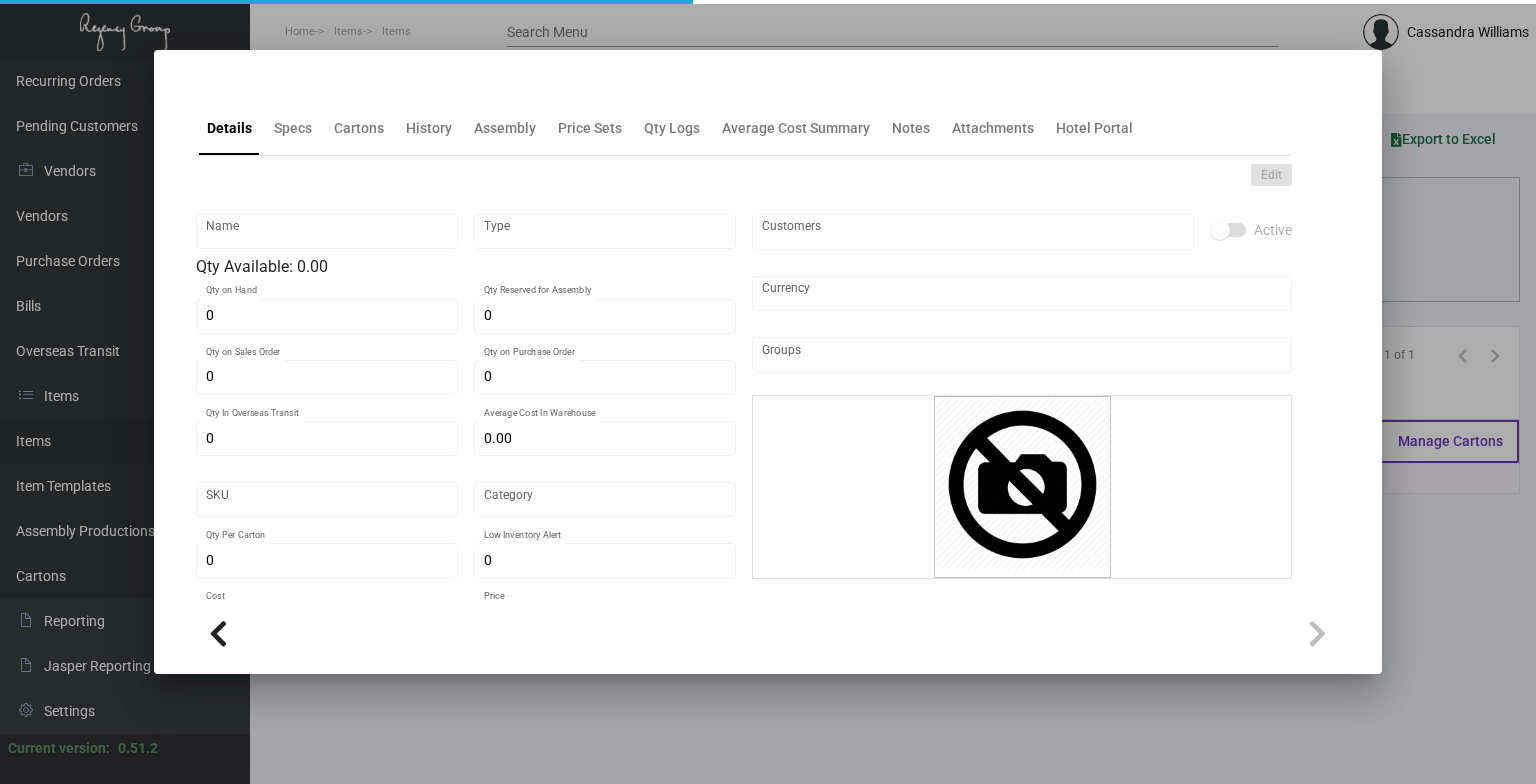 type on "Memo Pad 6" x 4.25"" 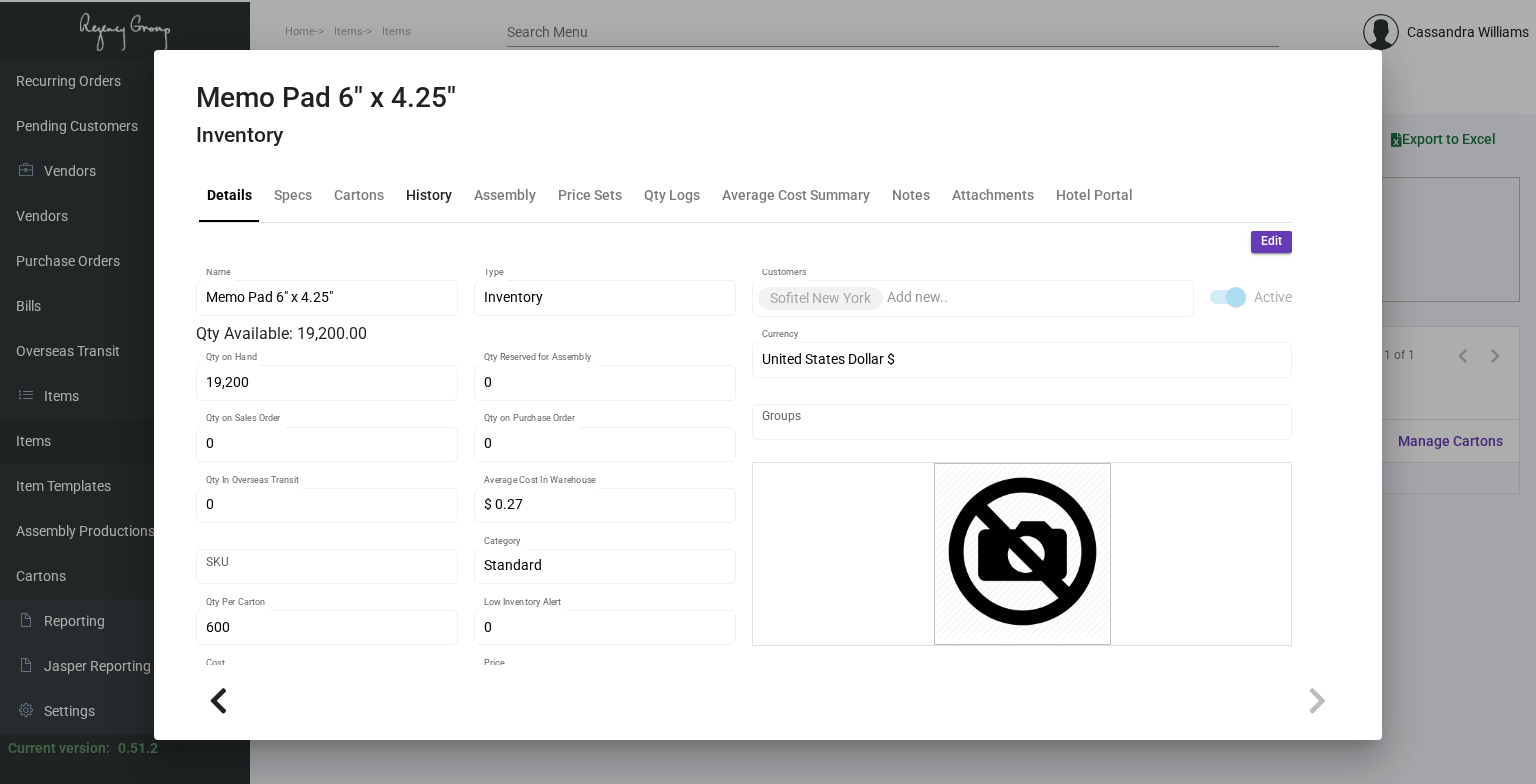 click on "History" at bounding box center [429, 194] 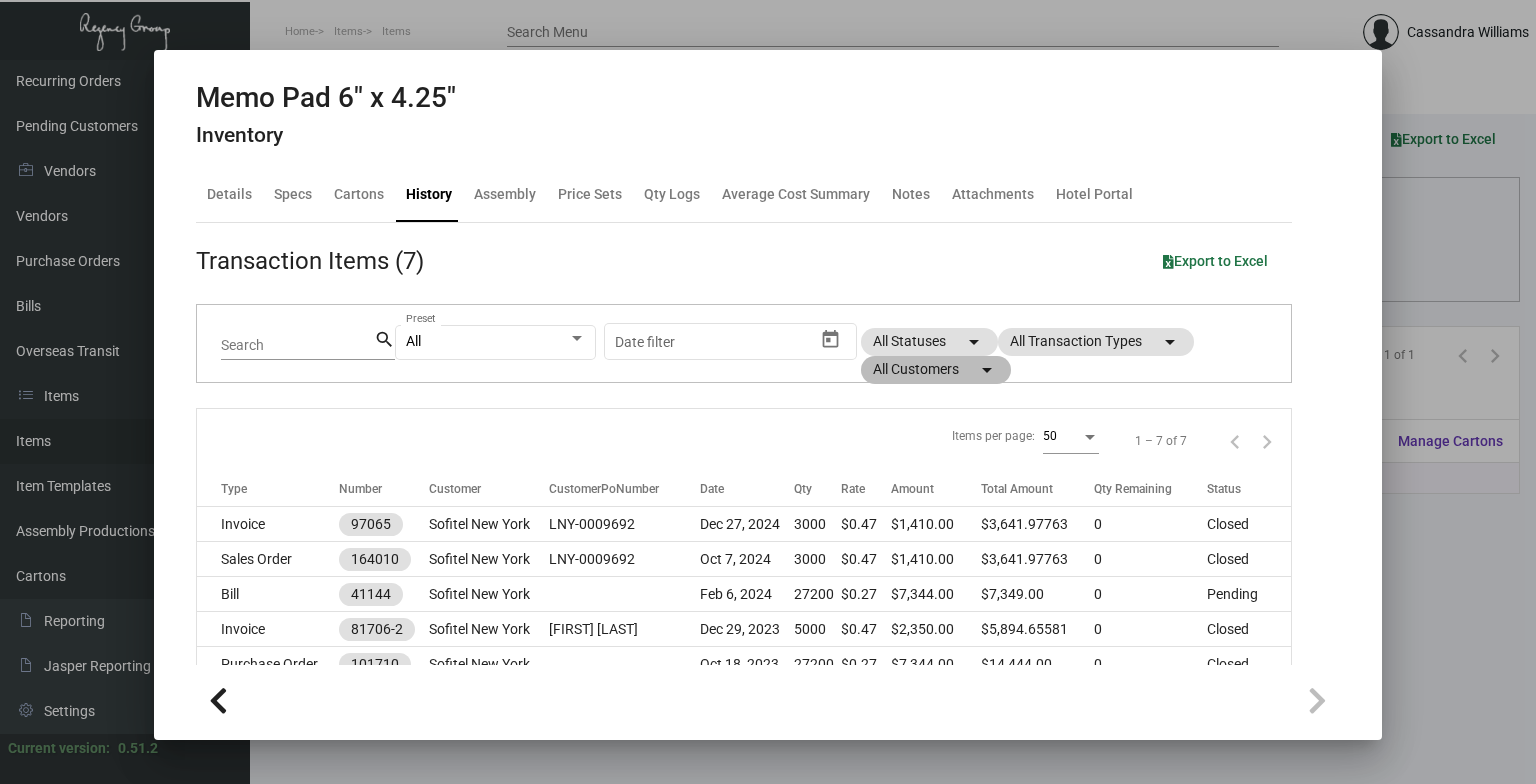 click on "arrow_drop_down" 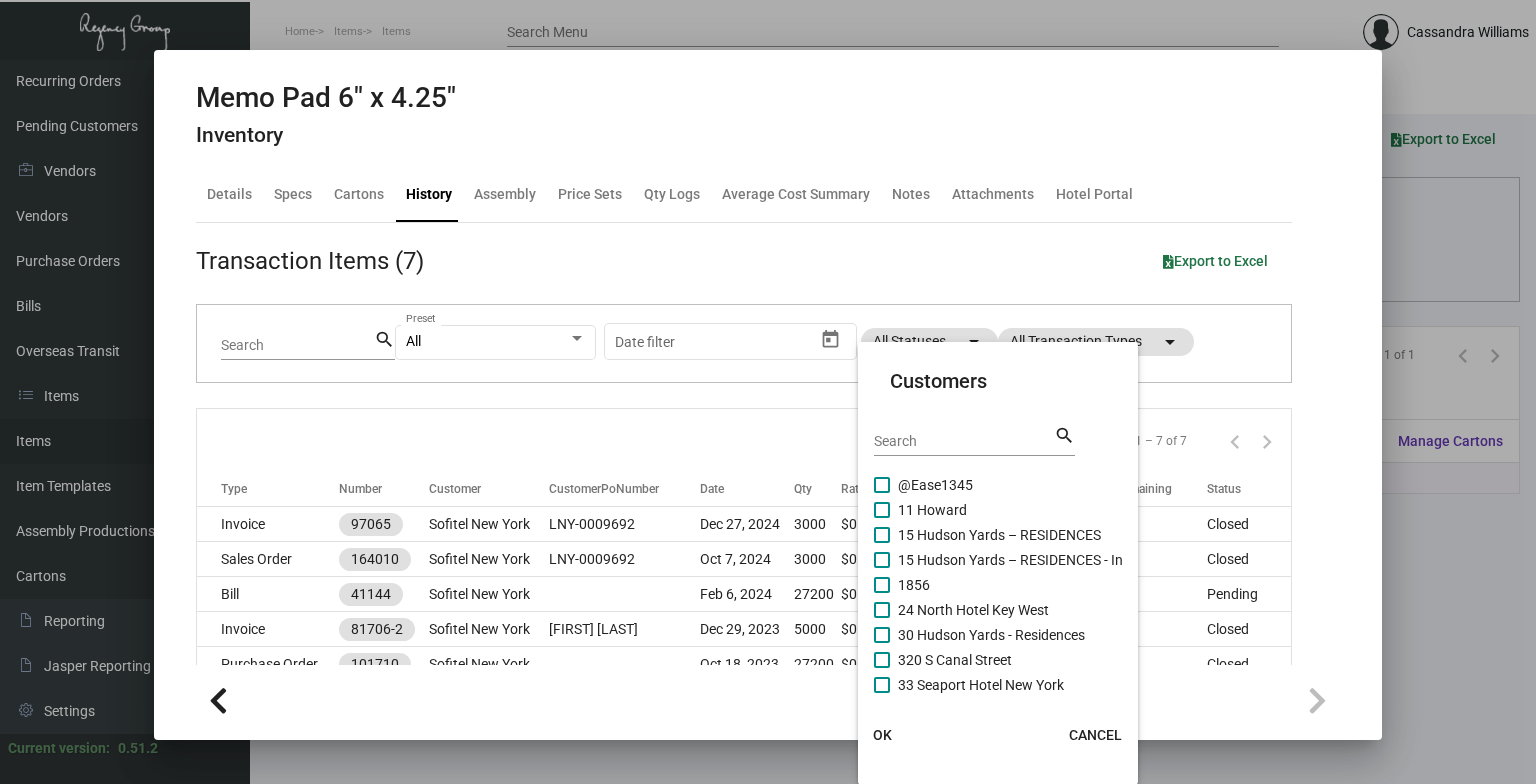 click at bounding box center (768, 392) 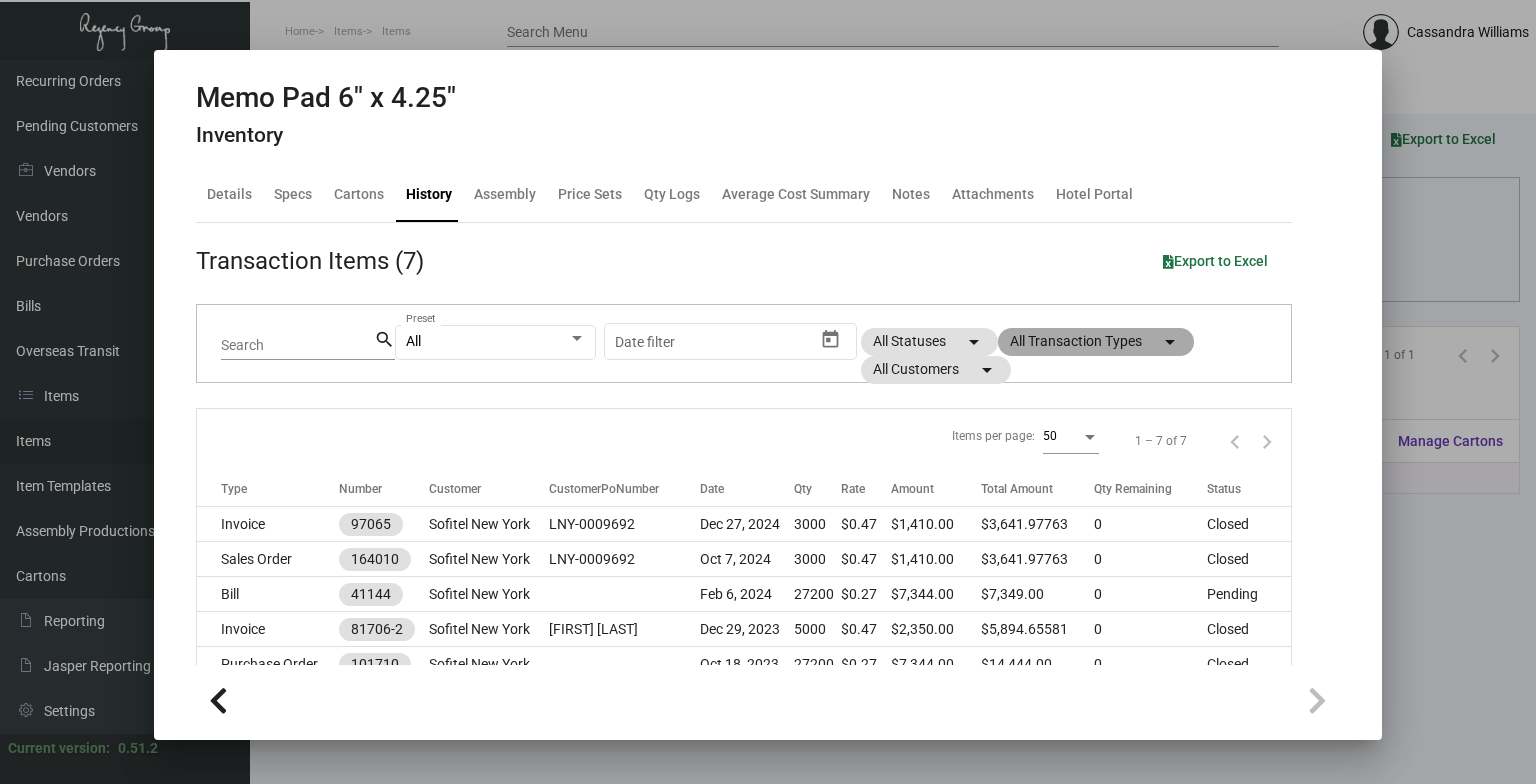 click on "All Transaction Types  arrow_drop_down" 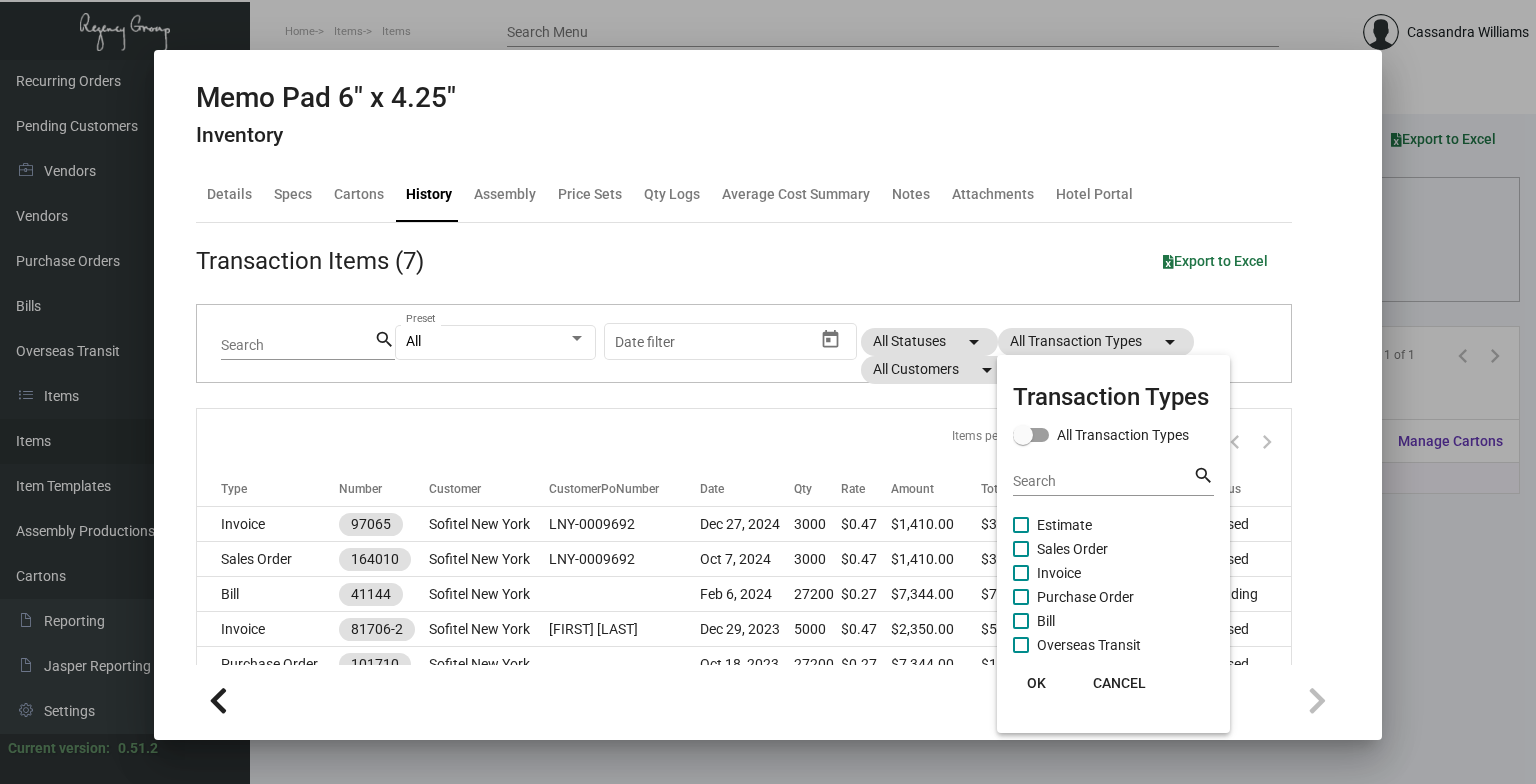click on "Purchase Order" at bounding box center (1085, 597) 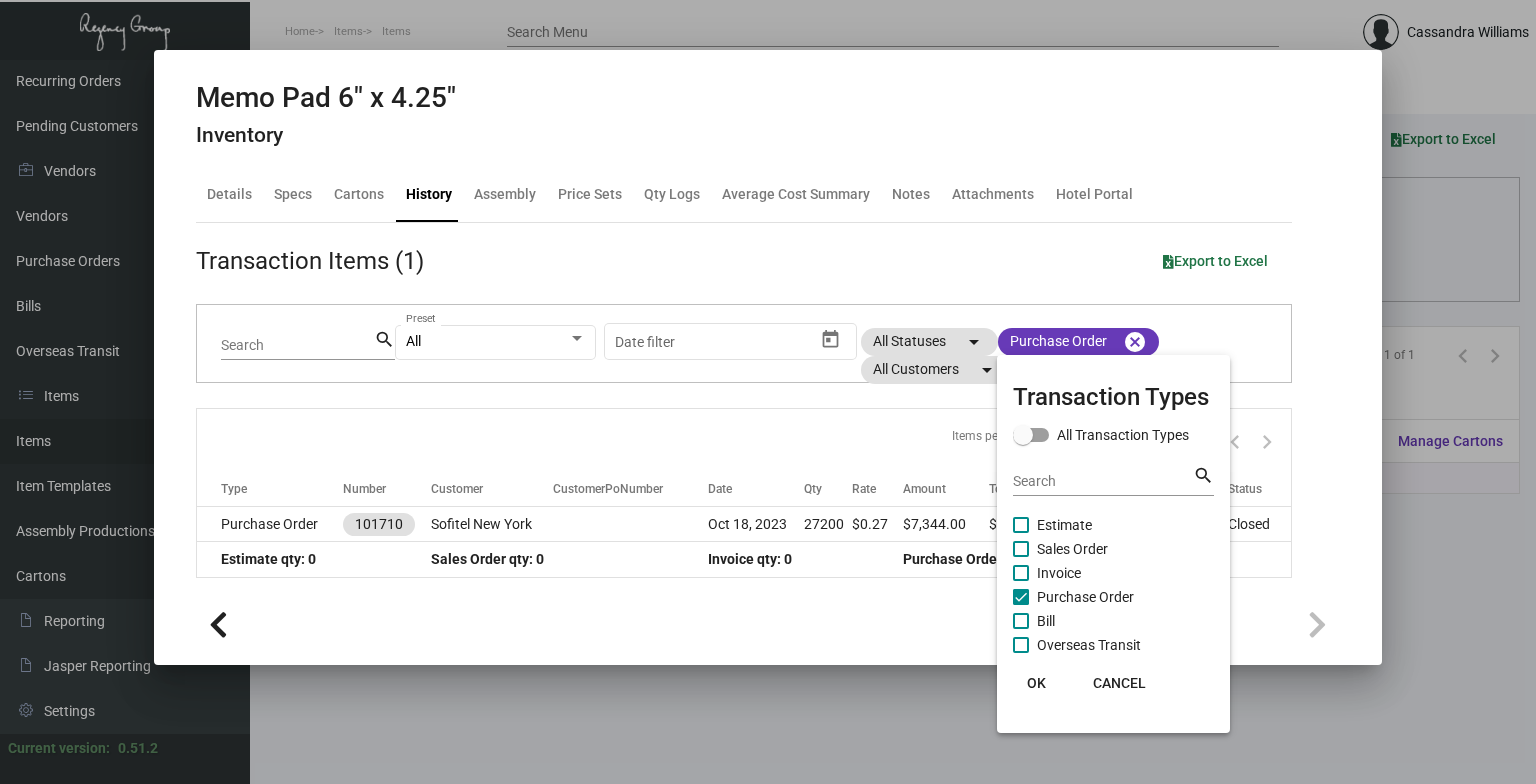 click on "OK" 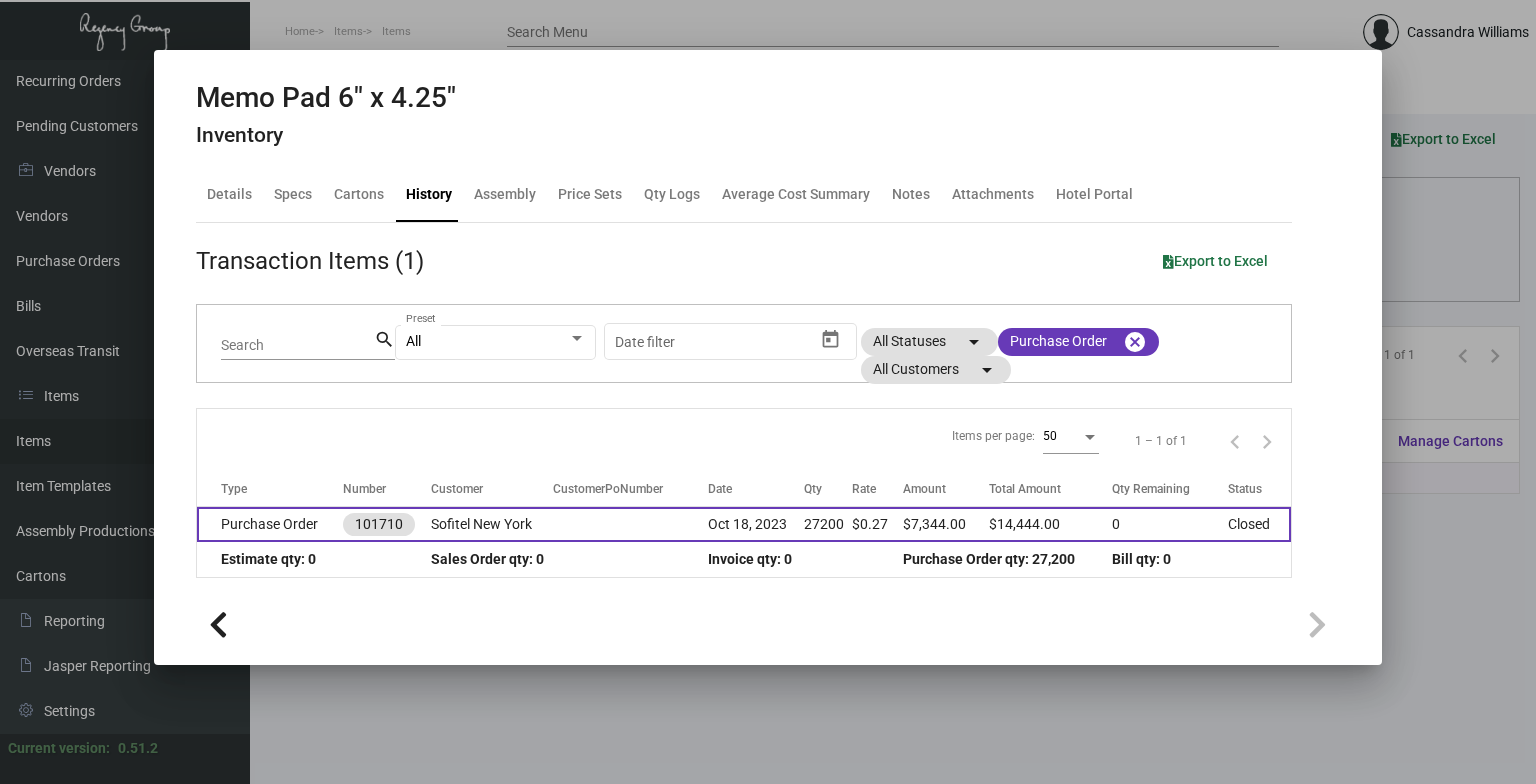 click at bounding box center (630, 524) 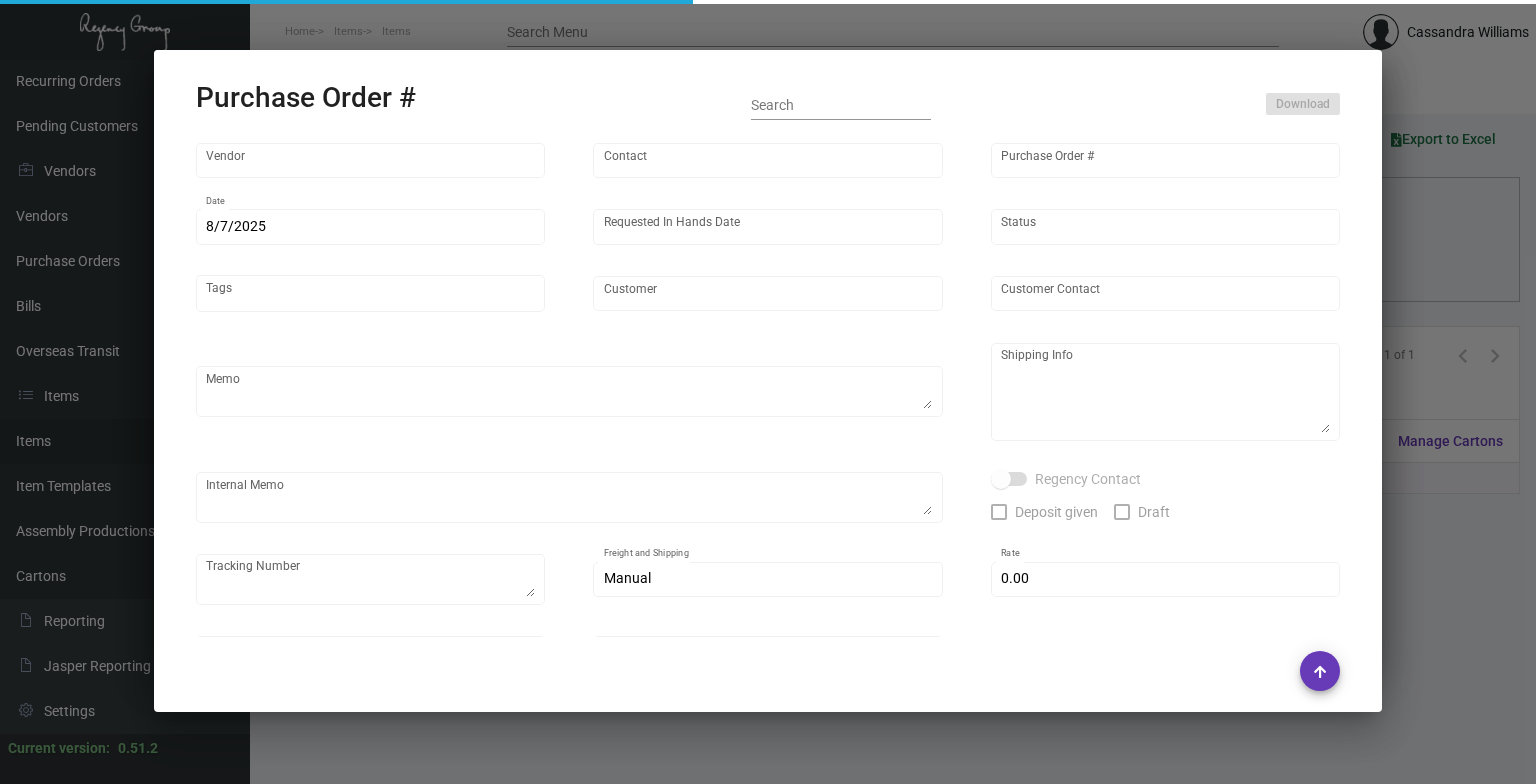 type on "Werner Printing" 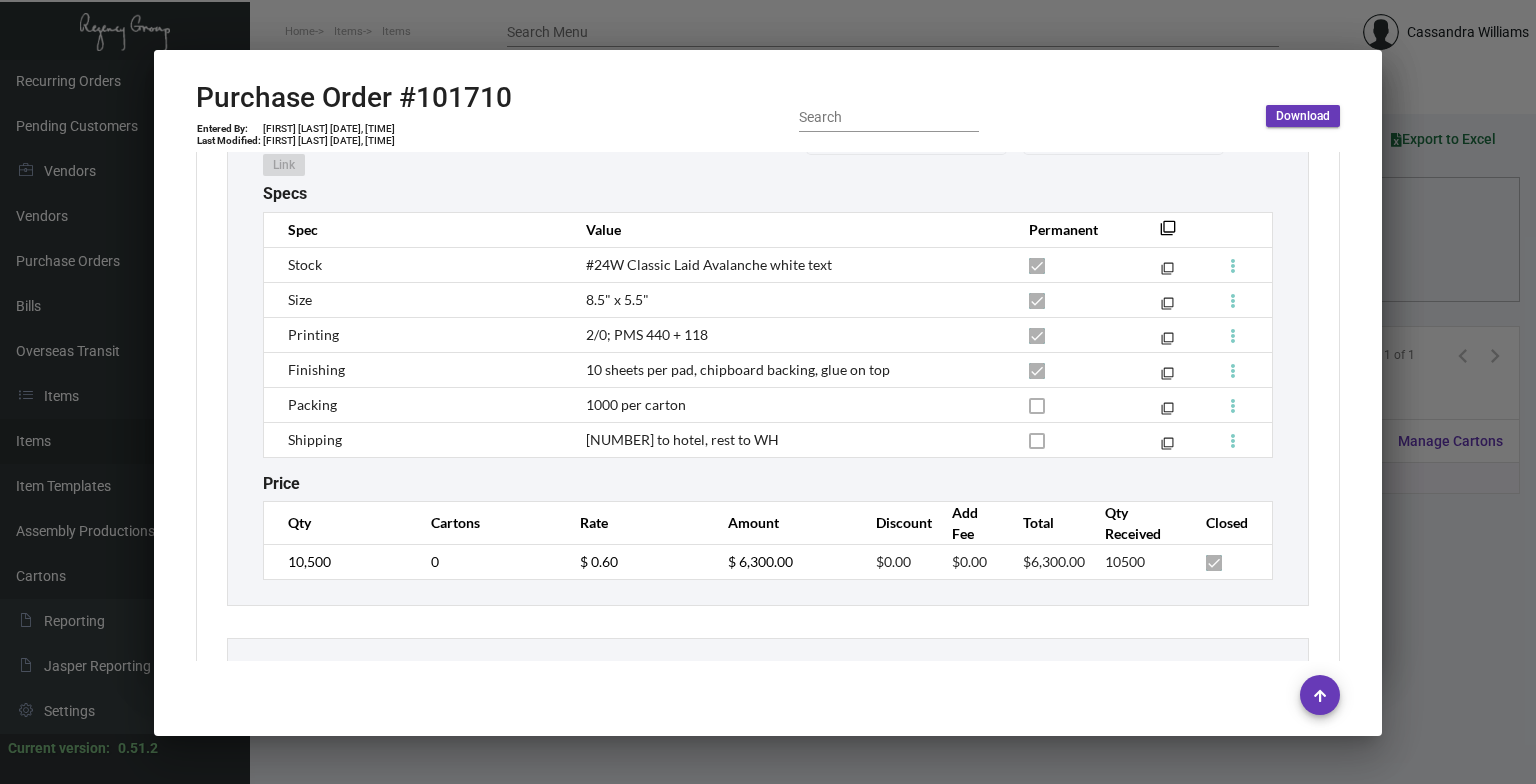 scroll, scrollTop: 1946, scrollLeft: 0, axis: vertical 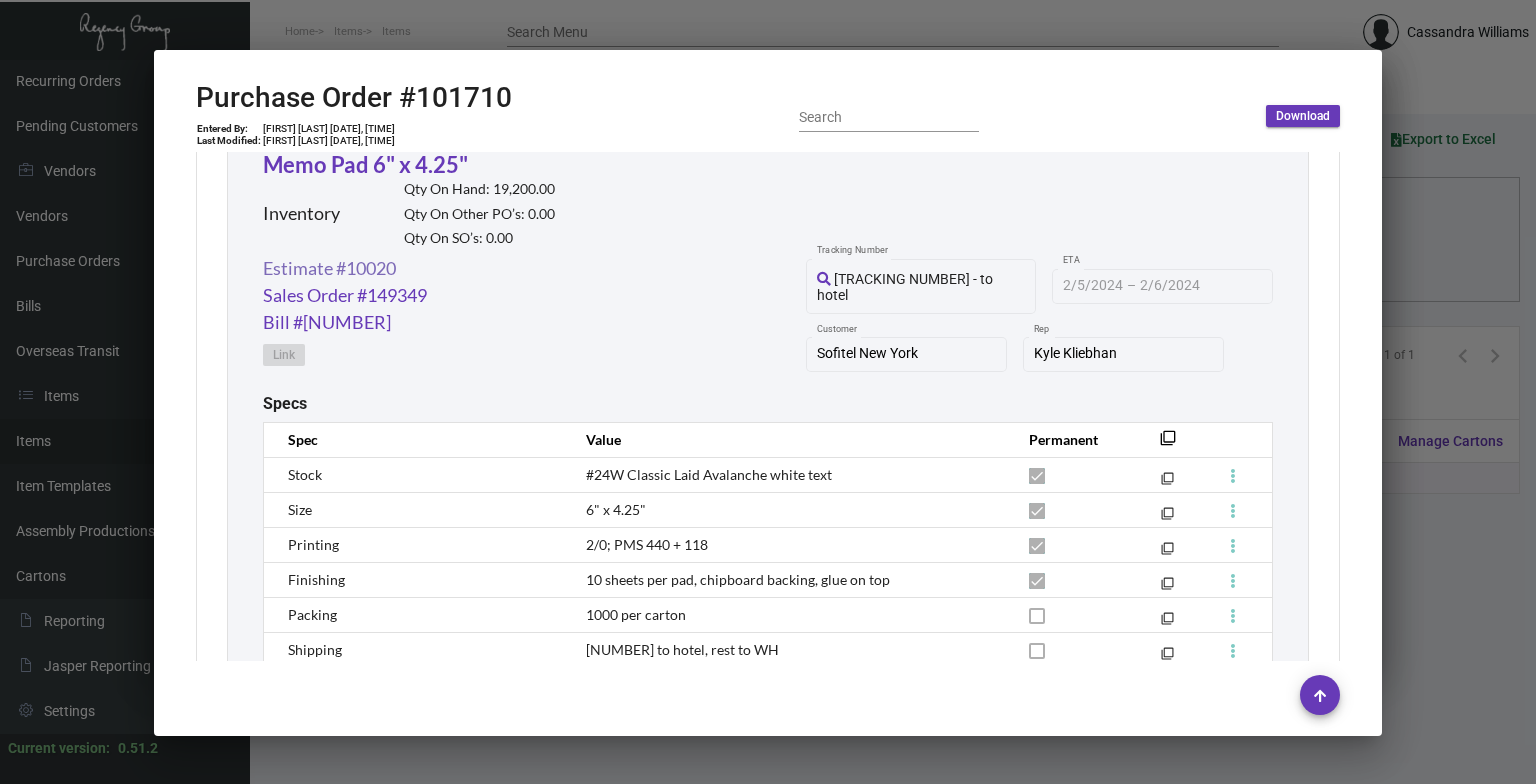 click on "Estimate #10020" at bounding box center (329, 268) 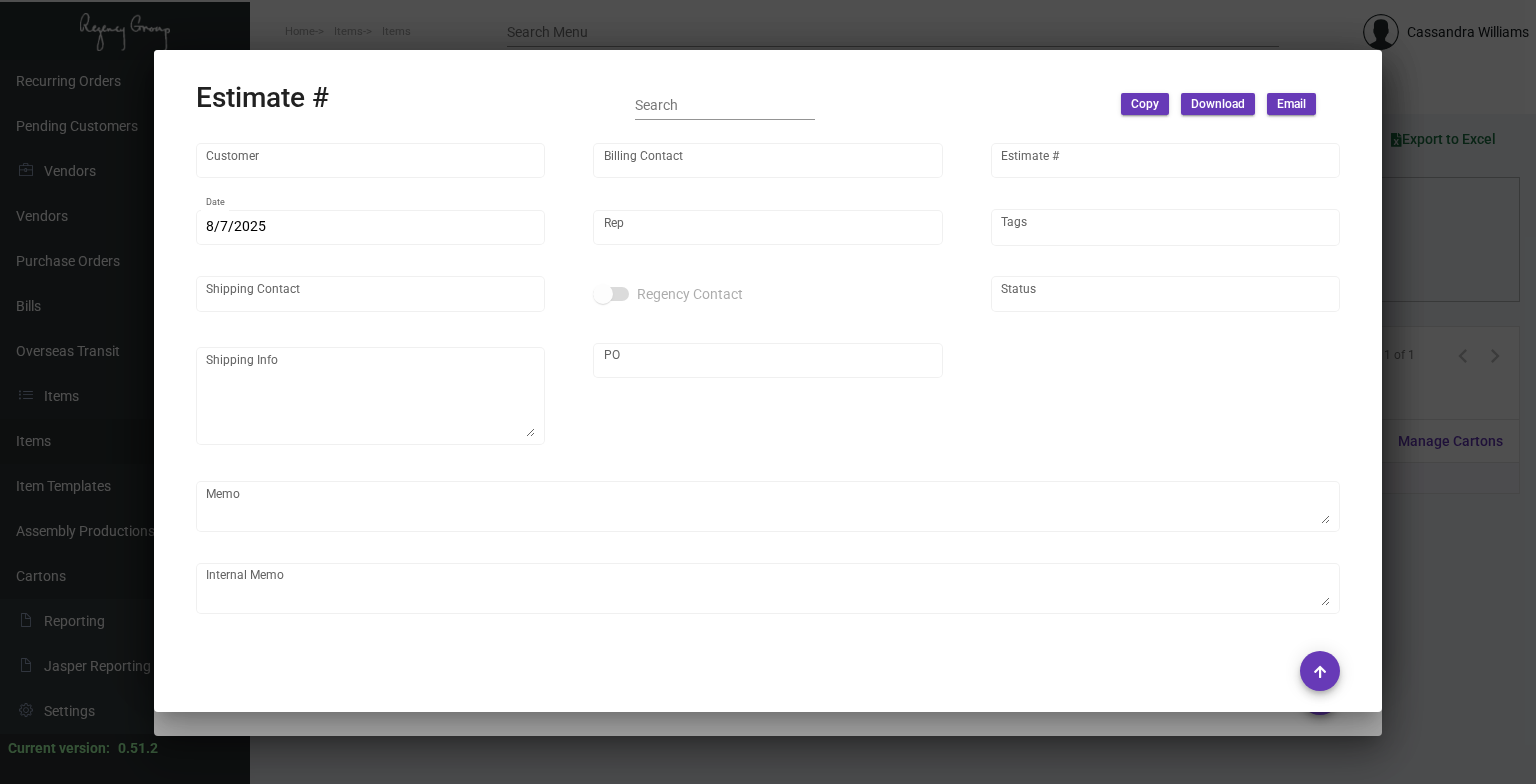 scroll, scrollTop: 488, scrollLeft: 0, axis: vertical 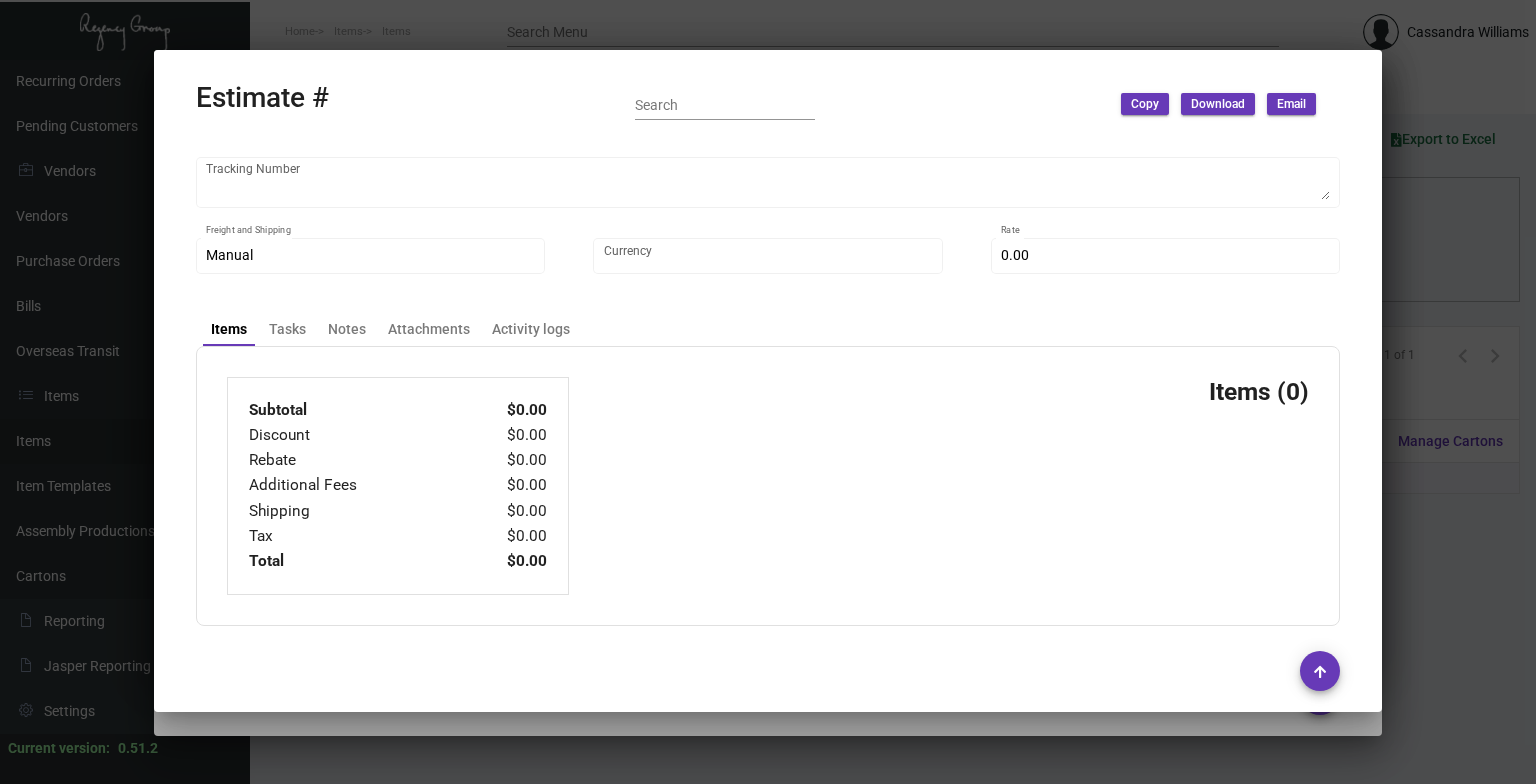 type on "Sofitel New York" 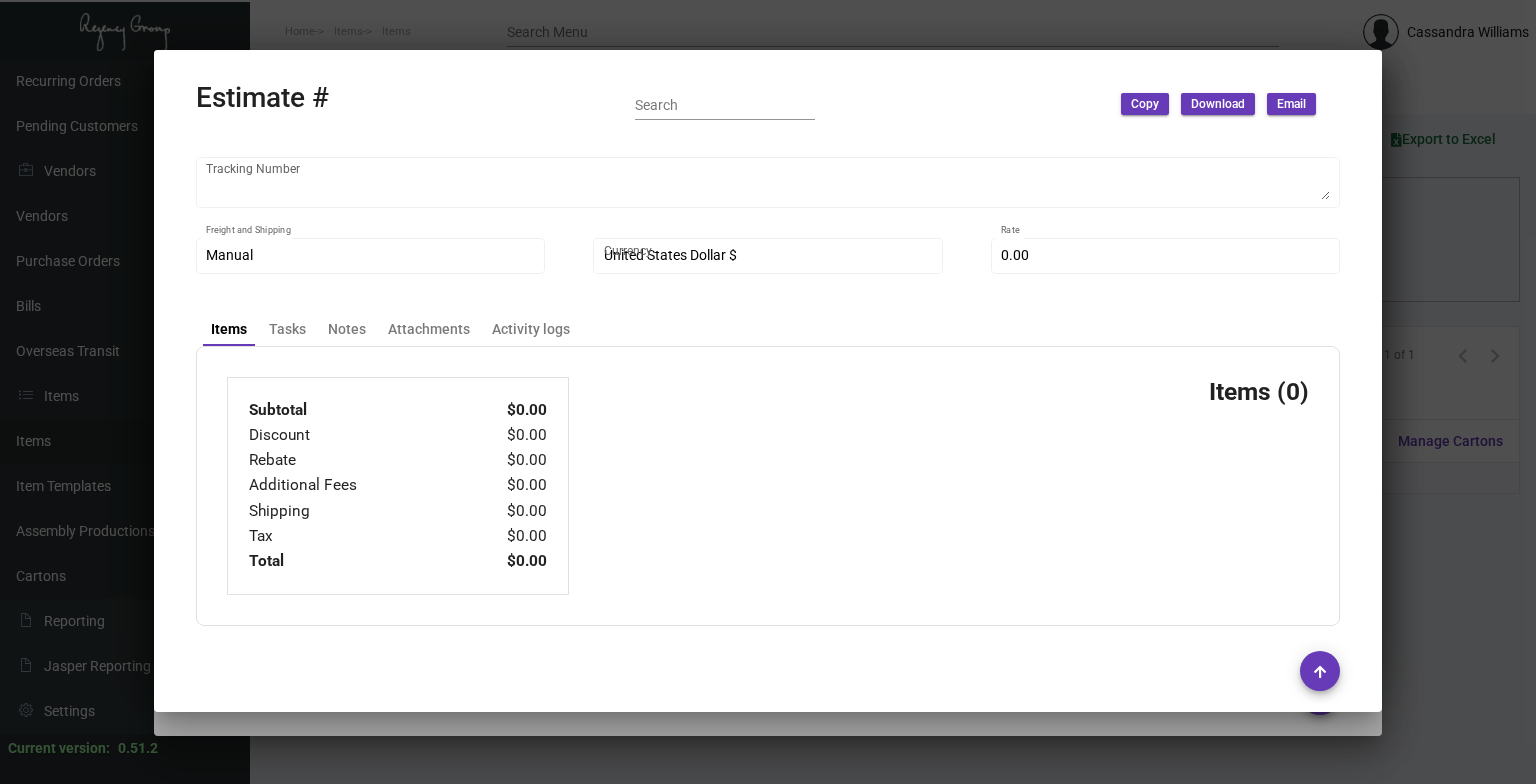 type on "$ 0.00" 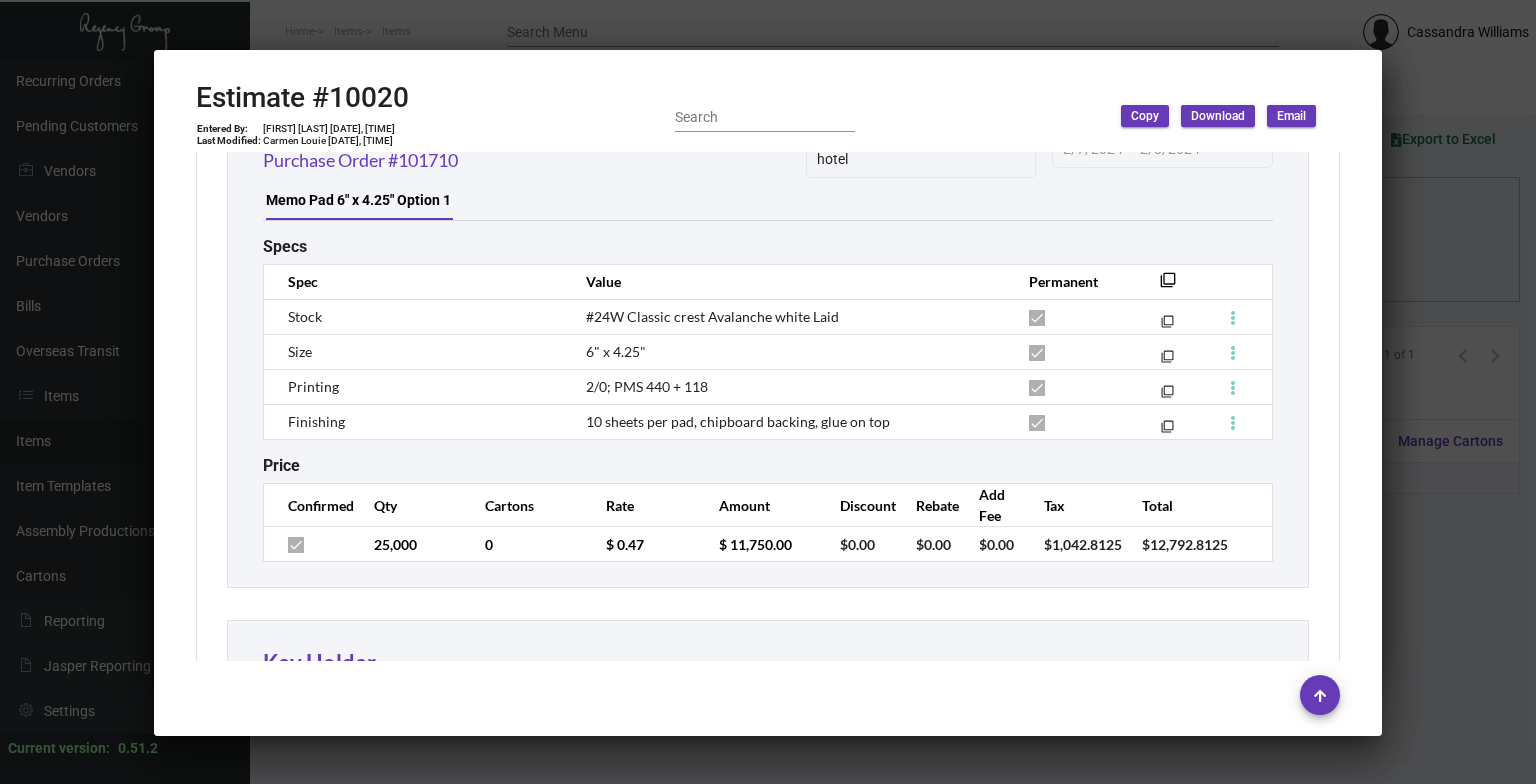 scroll, scrollTop: 6284, scrollLeft: 0, axis: vertical 